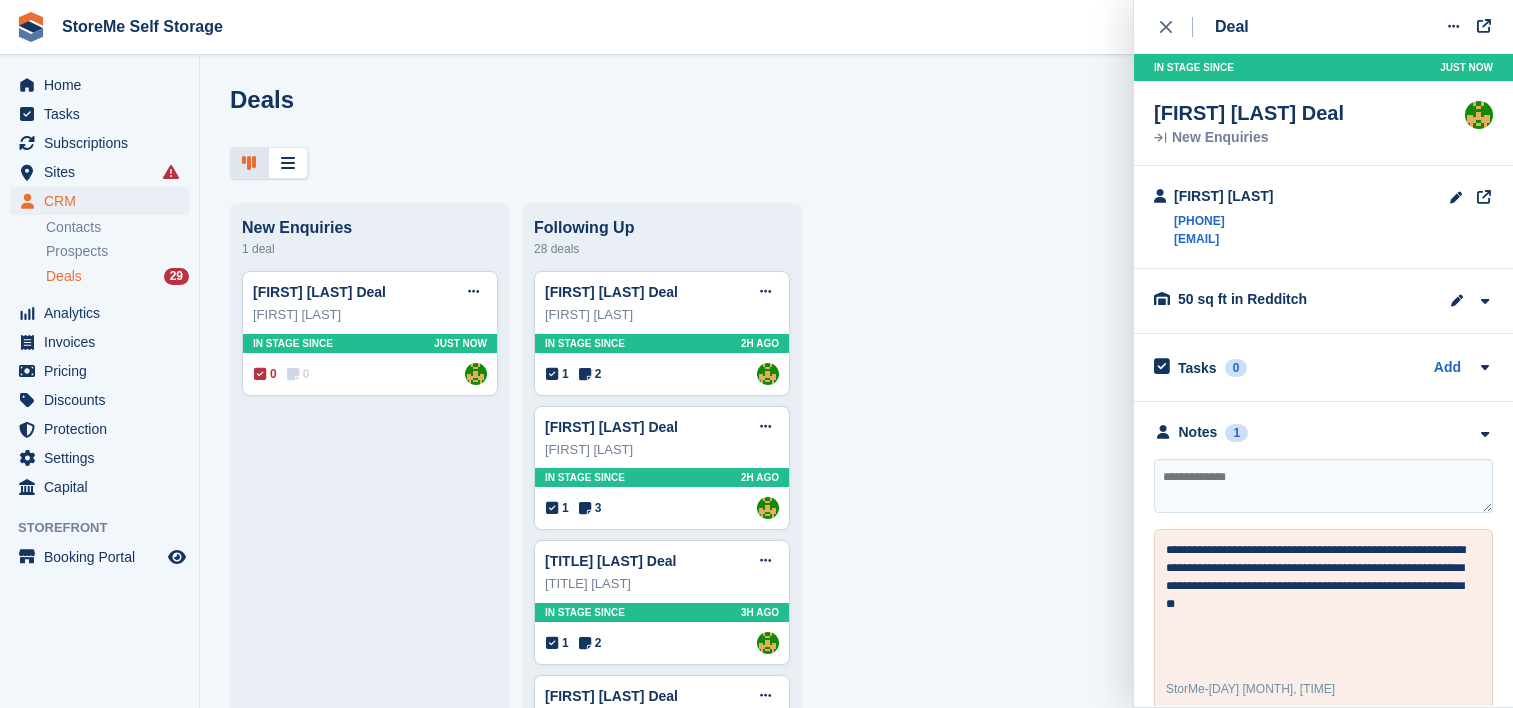 scroll, scrollTop: 0, scrollLeft: 0, axis: both 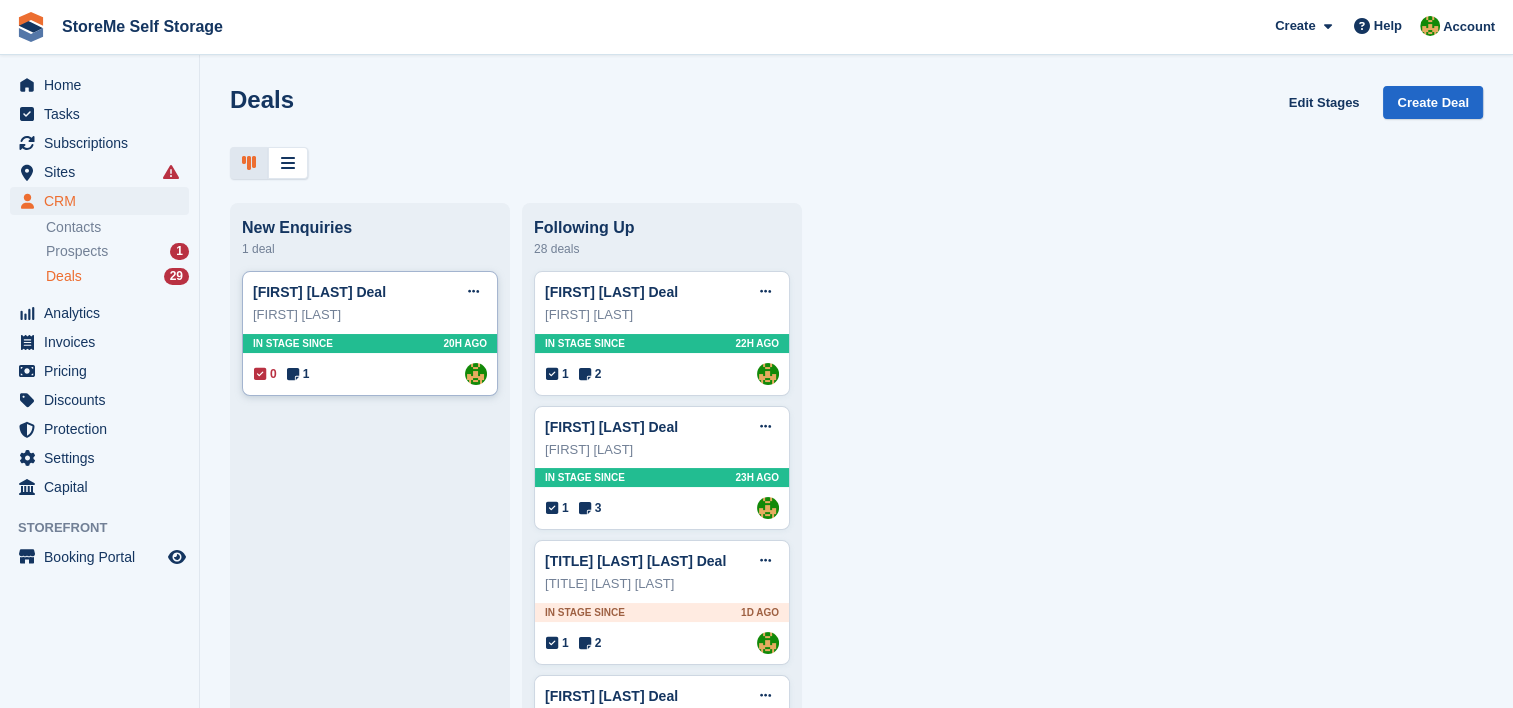 click on "[FIRST] [LAST] Deal
Edit deal
Mark as won
Mark as lost
Delete deal
[FIRST] [LAST]
In stage since 20H AGO
0
1
Assigned to StorMe" at bounding box center (370, 333) 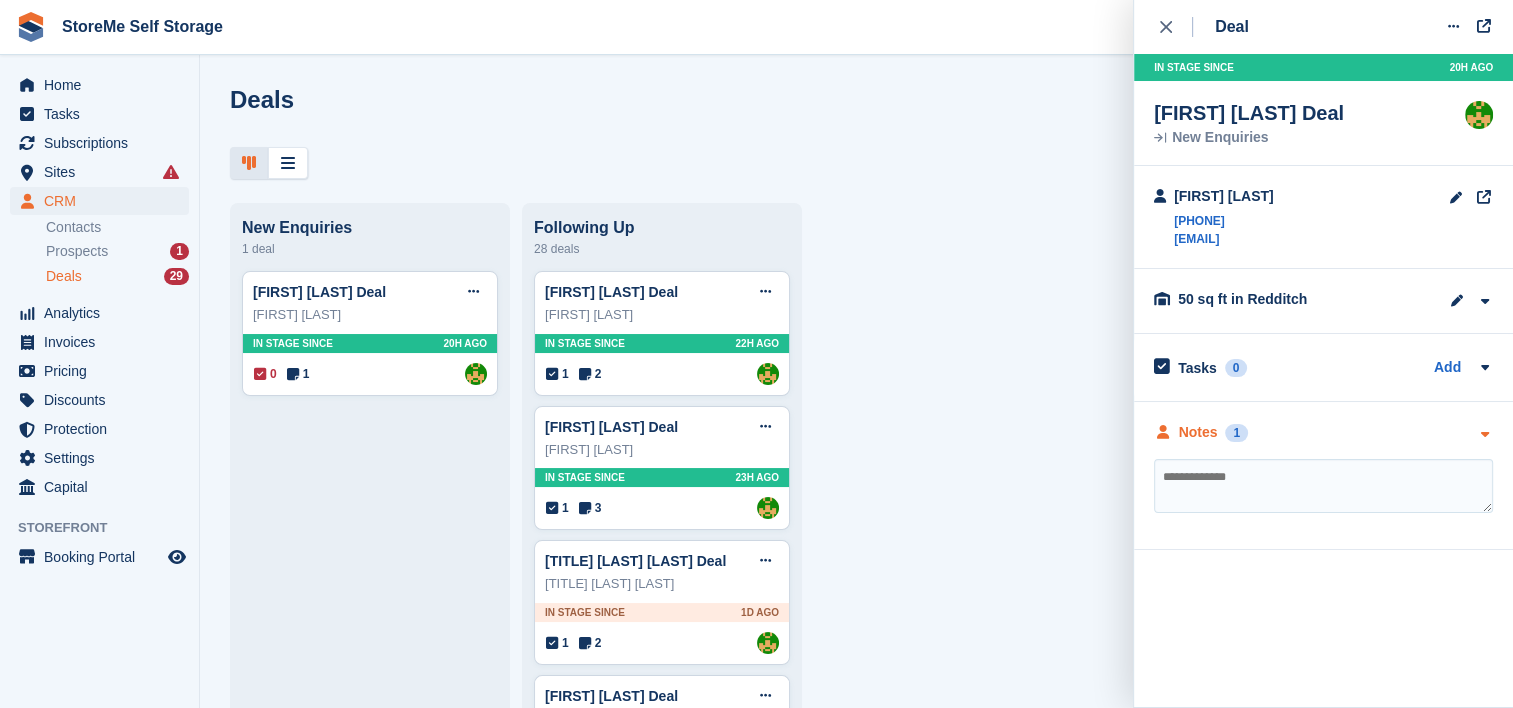 click on "Notes" at bounding box center (1198, 432) 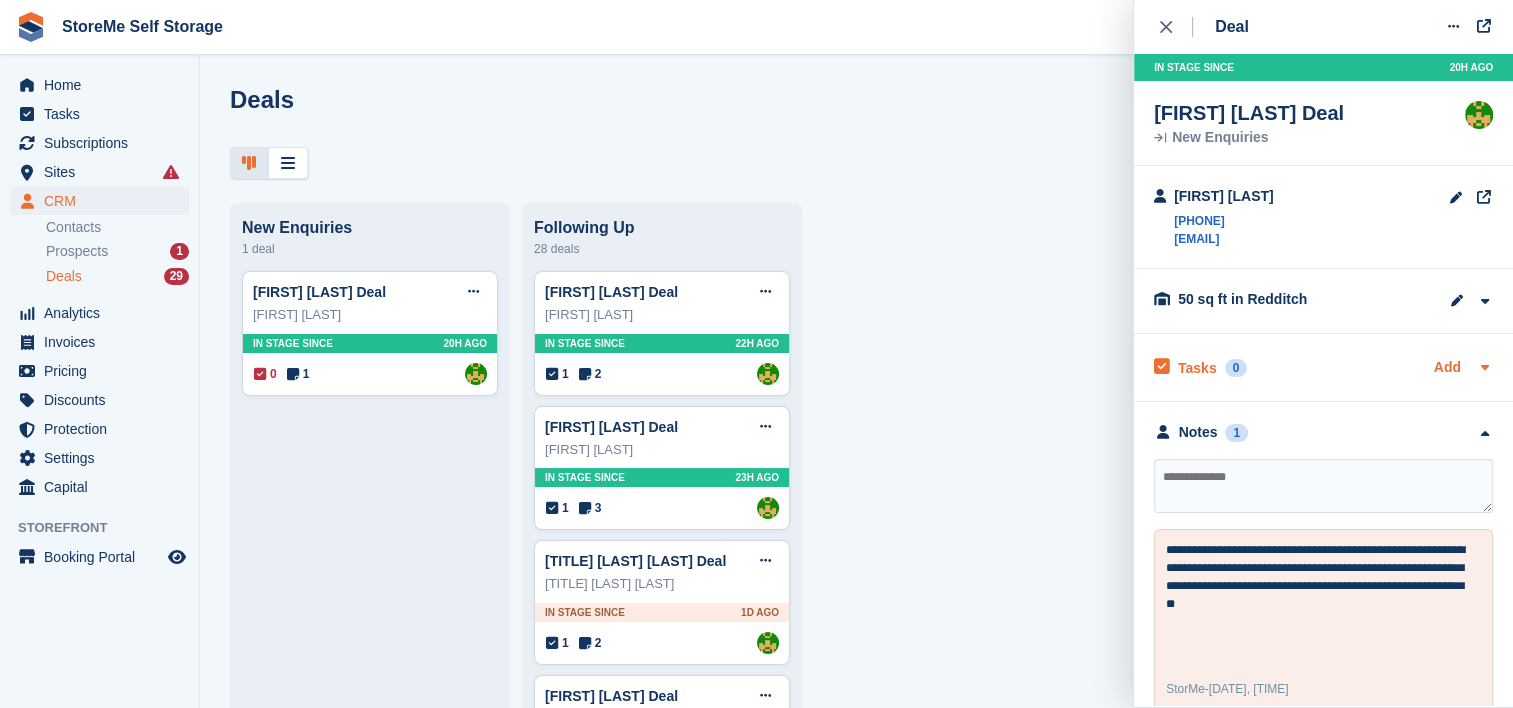 click on "Add" at bounding box center (1447, 368) 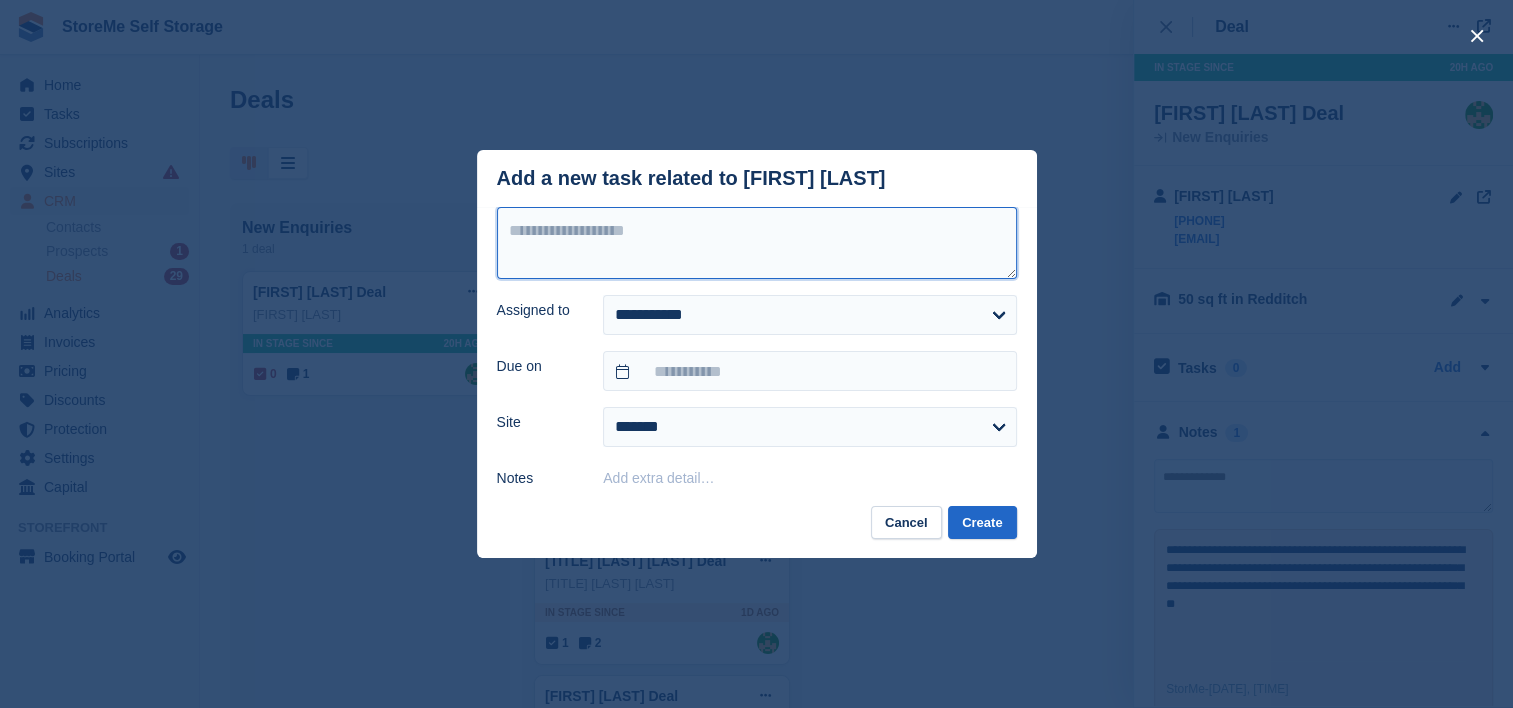 click at bounding box center [757, 243] 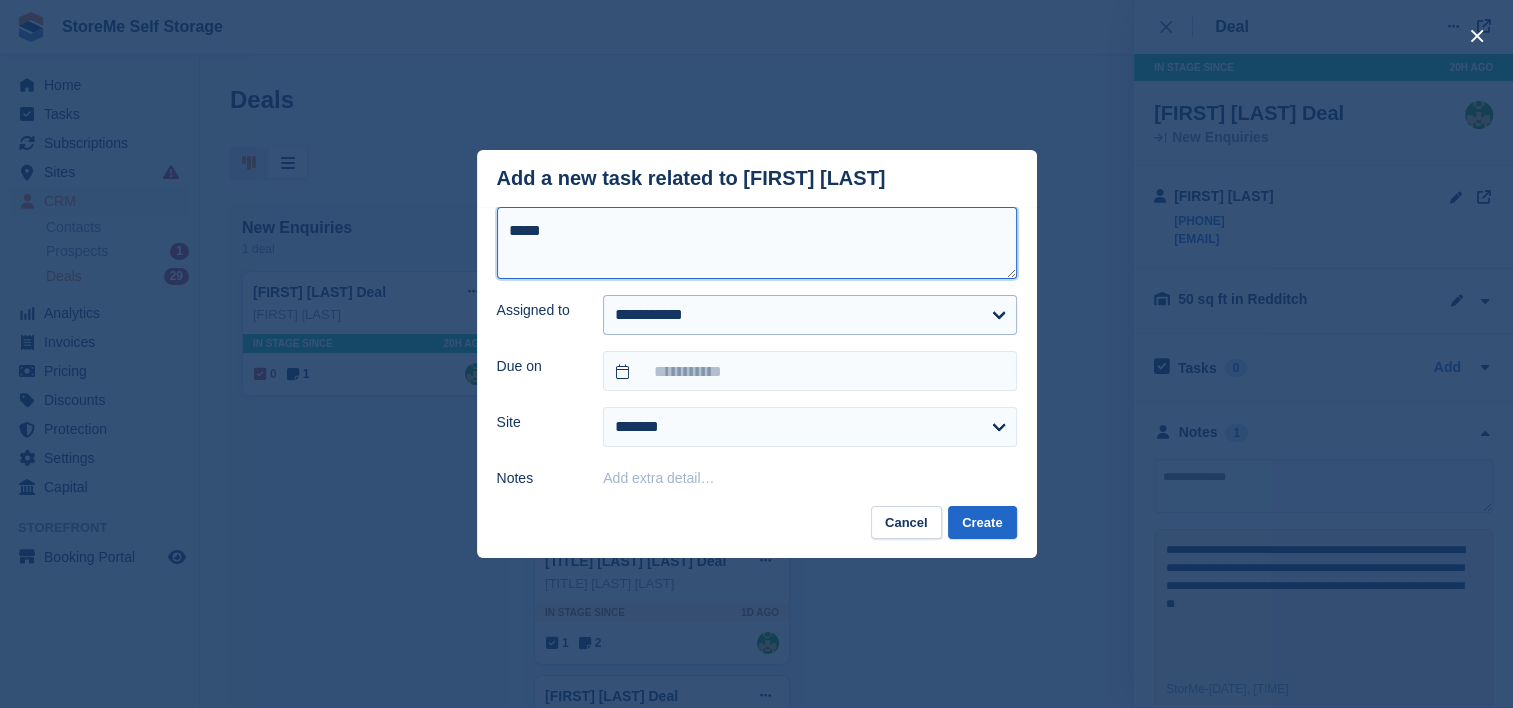 type on "*****" 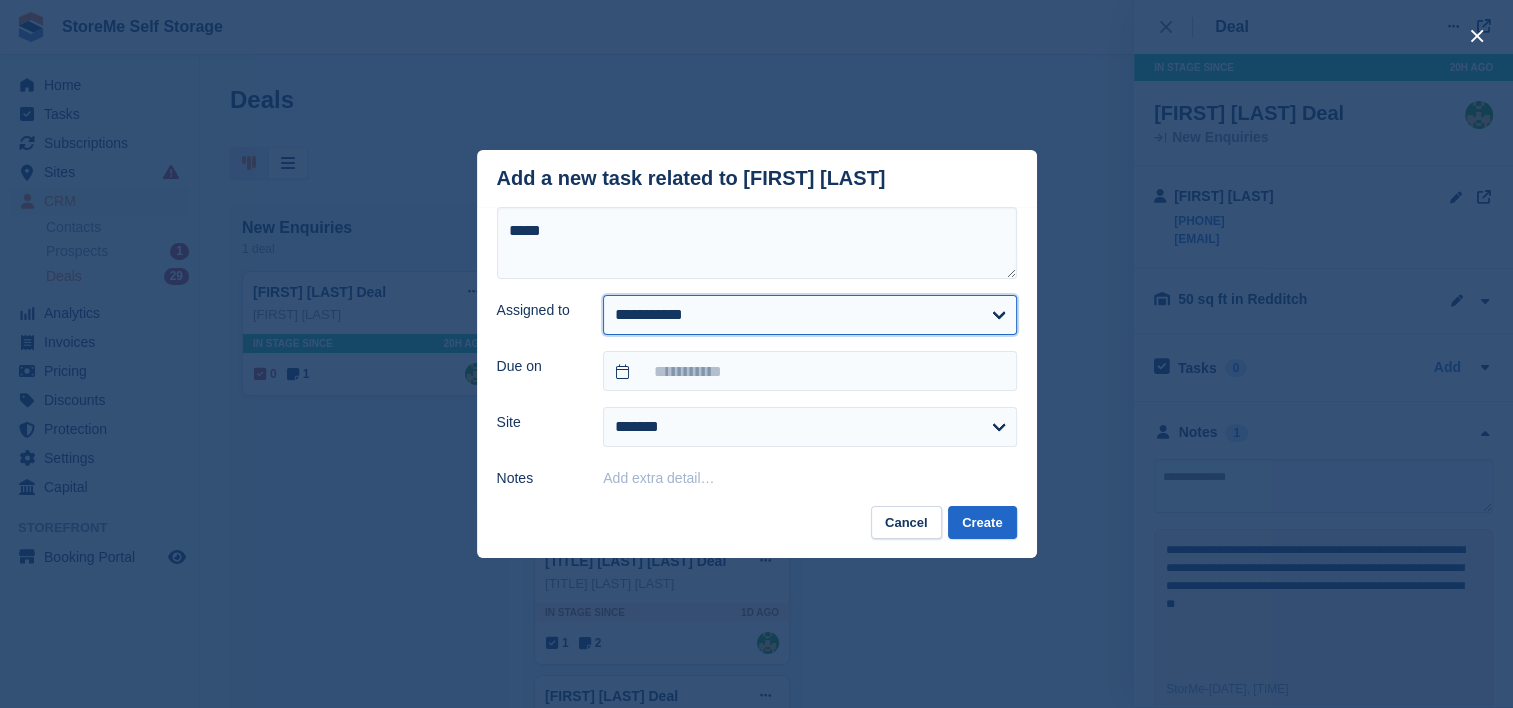 click on "**********" at bounding box center [809, 315] 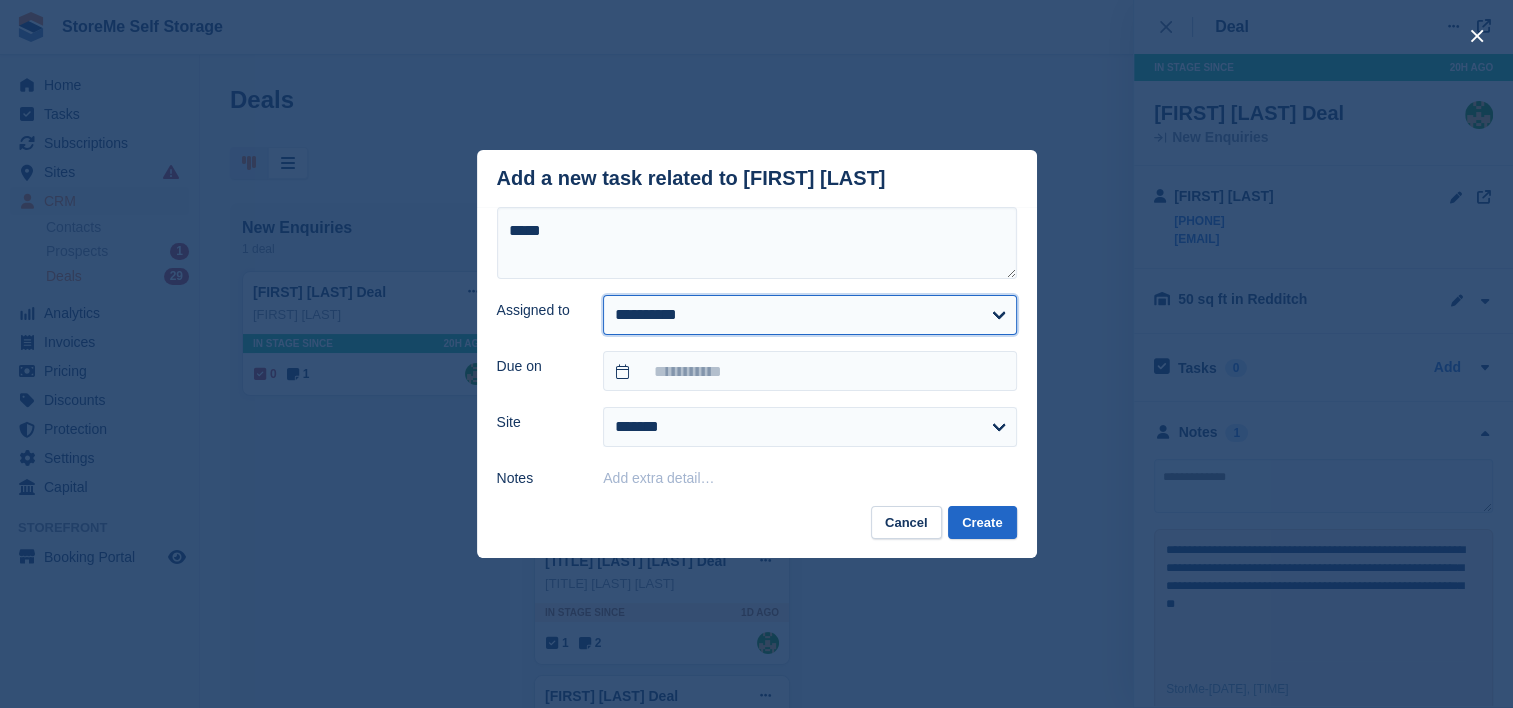 click on "**********" at bounding box center [809, 315] 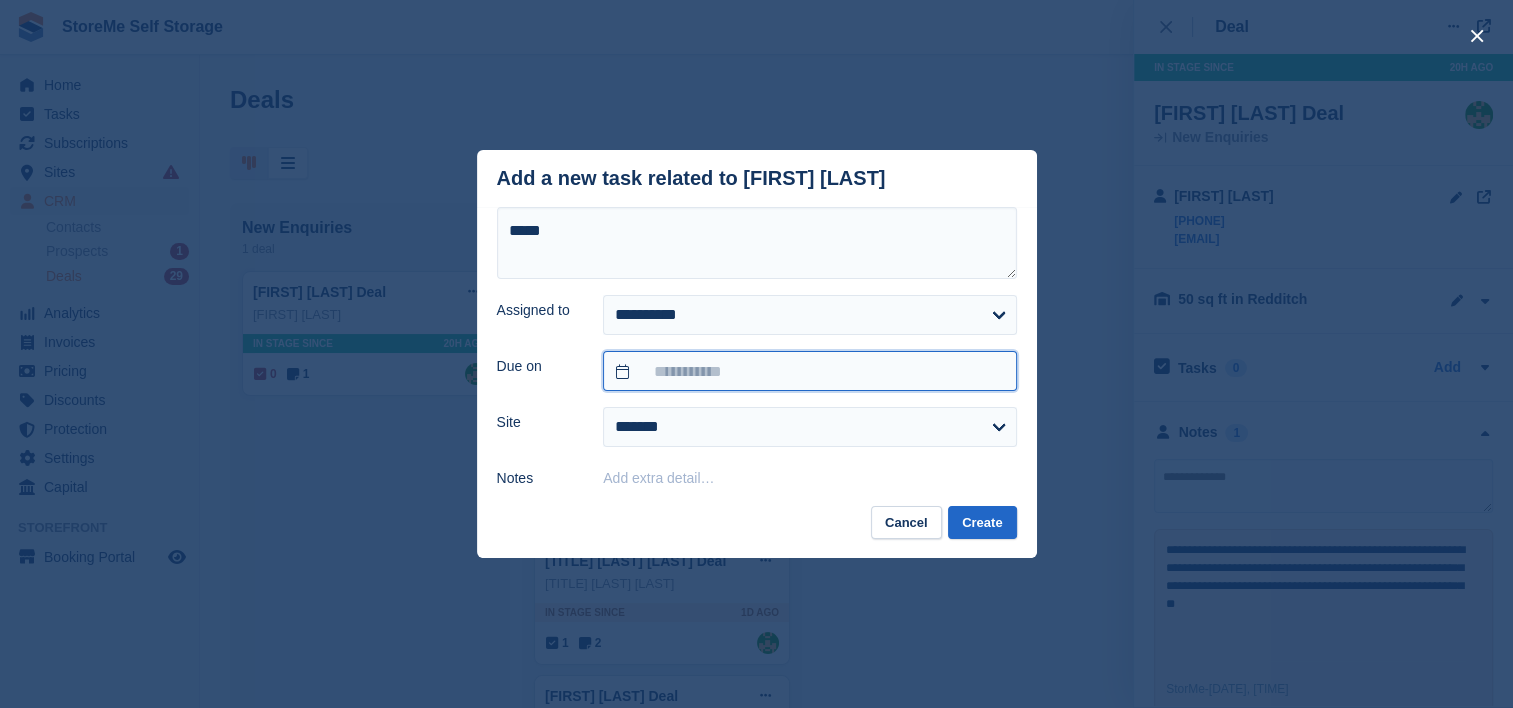 click at bounding box center (809, 371) 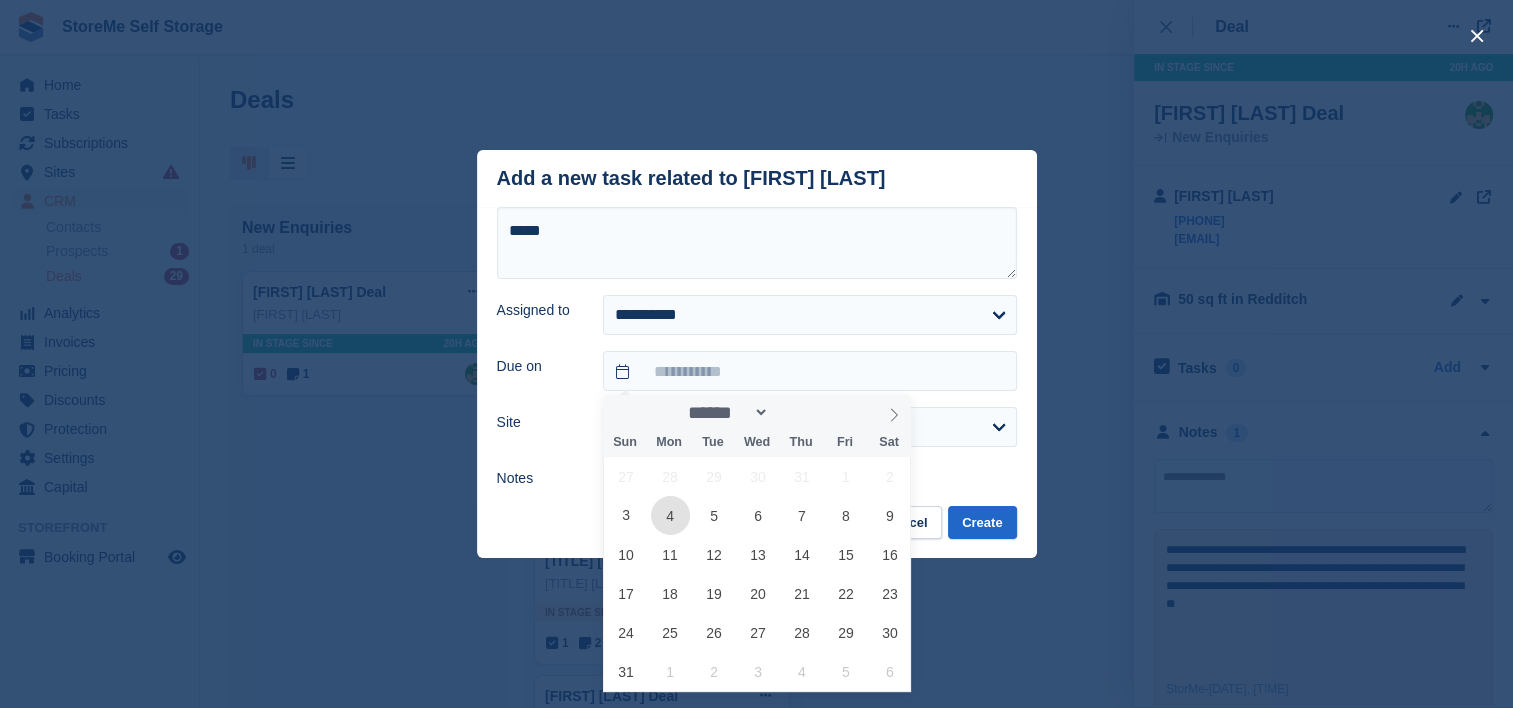 click on "4" at bounding box center [670, 515] 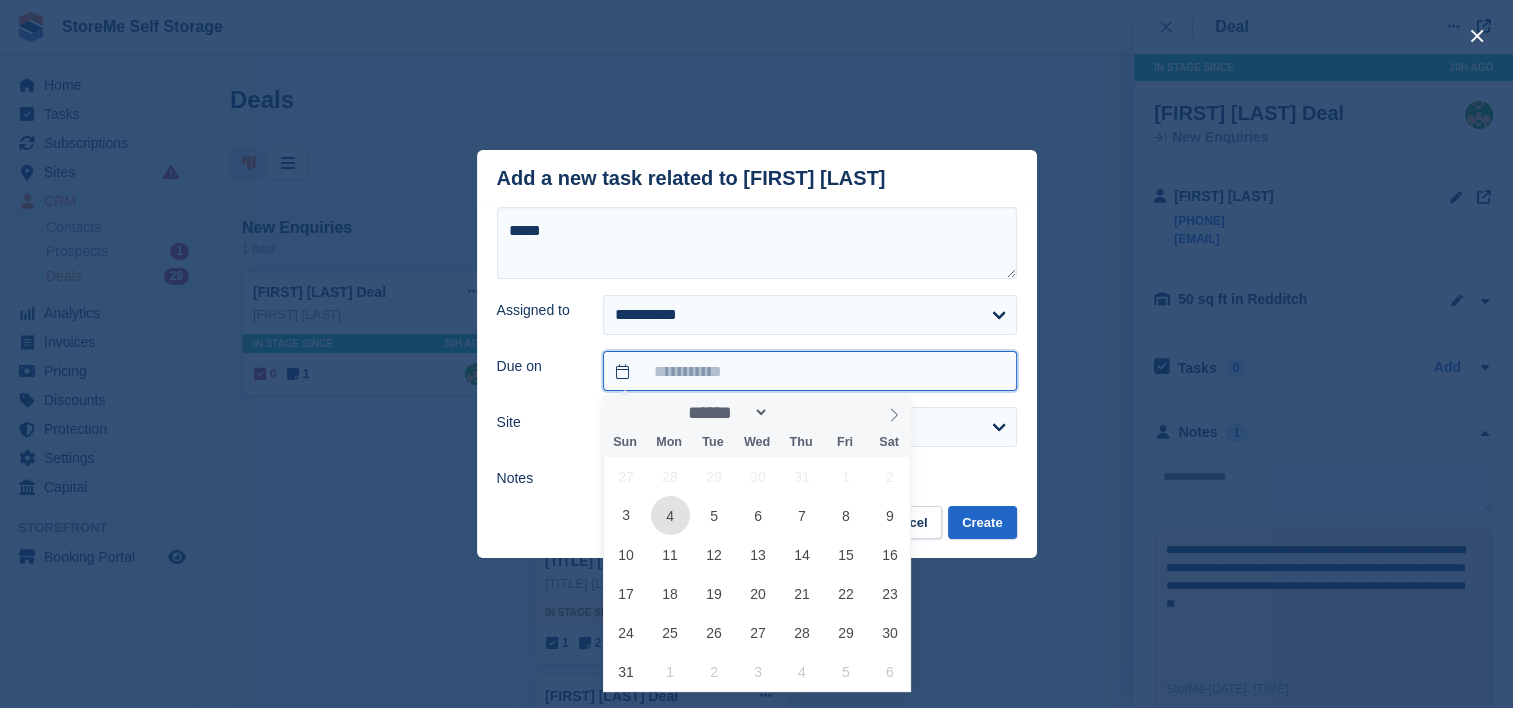 type on "**********" 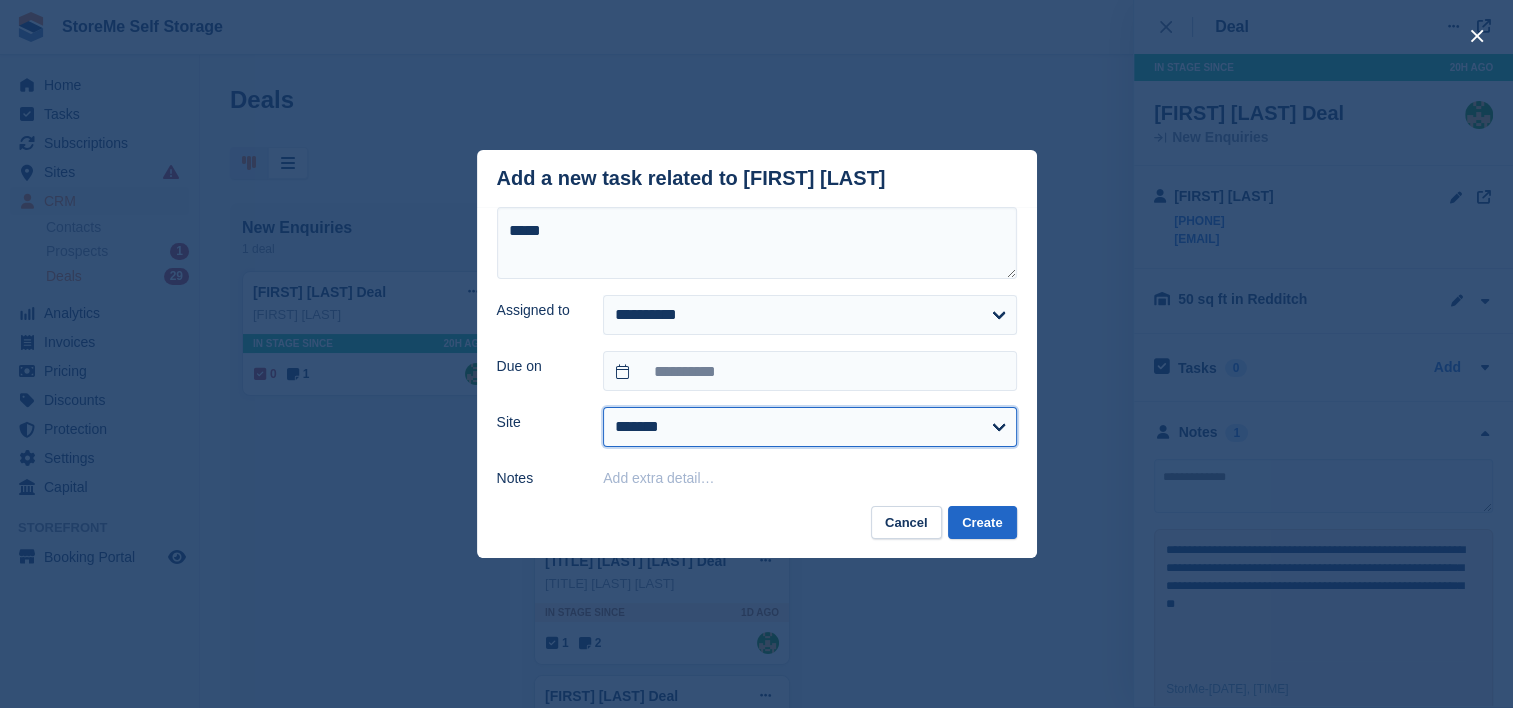 click on "*******
********" at bounding box center (809, 427) 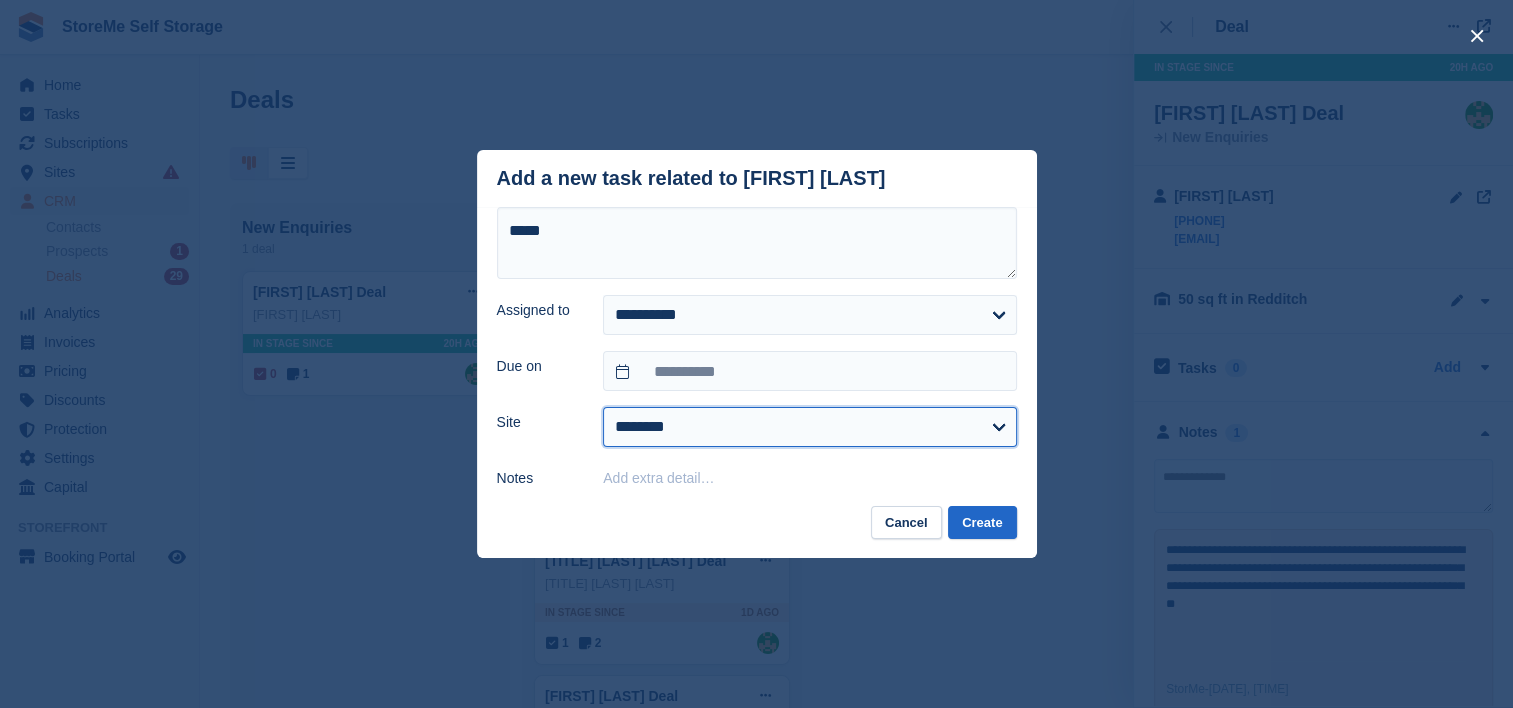 click on "*******
********" at bounding box center [809, 427] 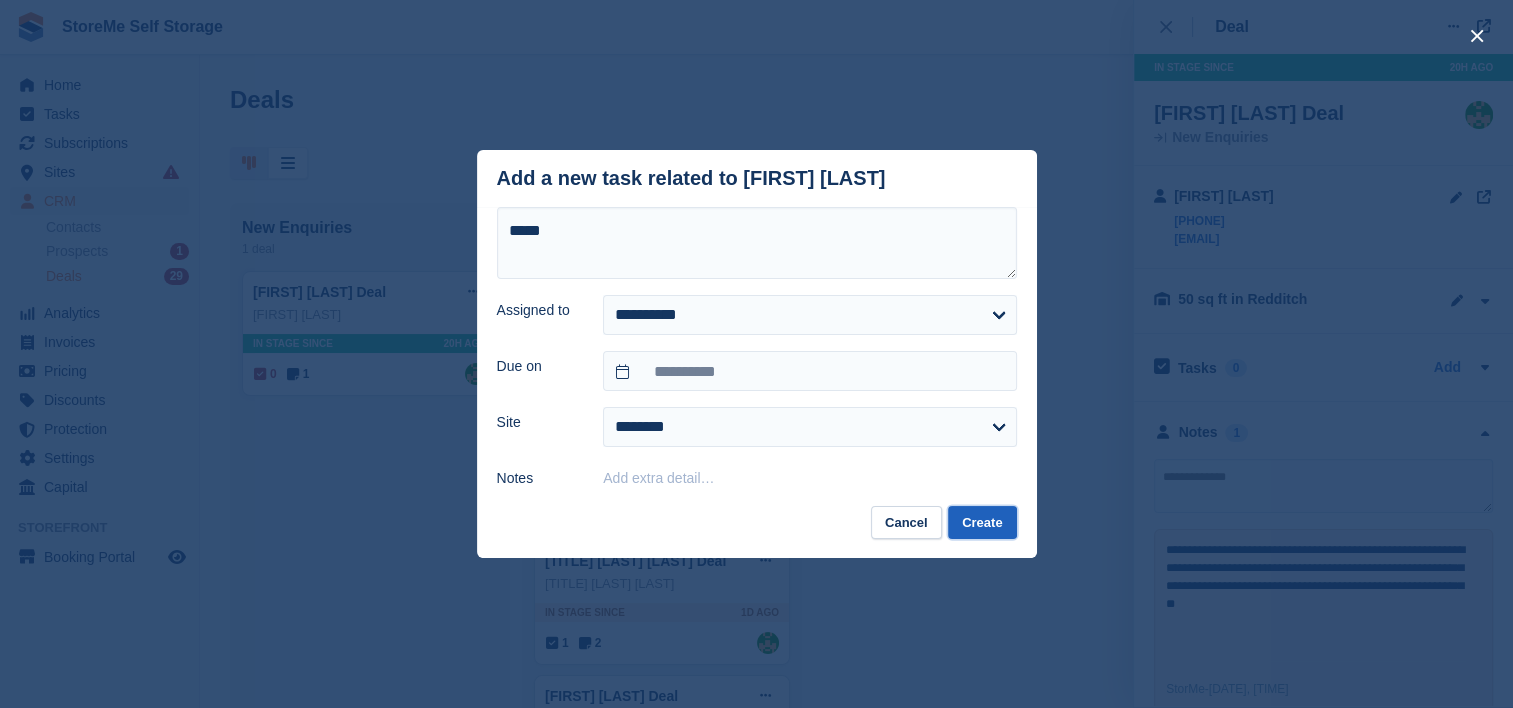 click on "Create" at bounding box center (982, 522) 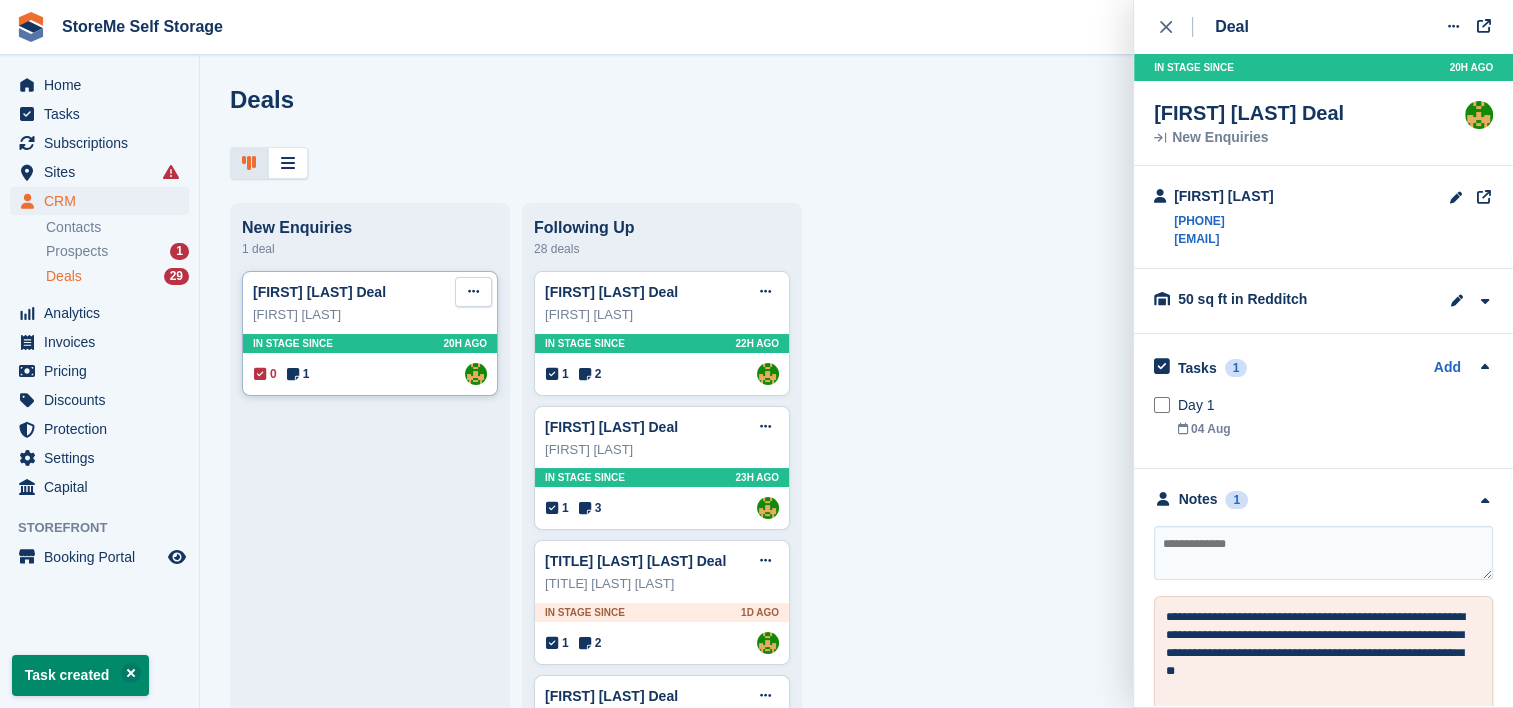 click at bounding box center (473, 291) 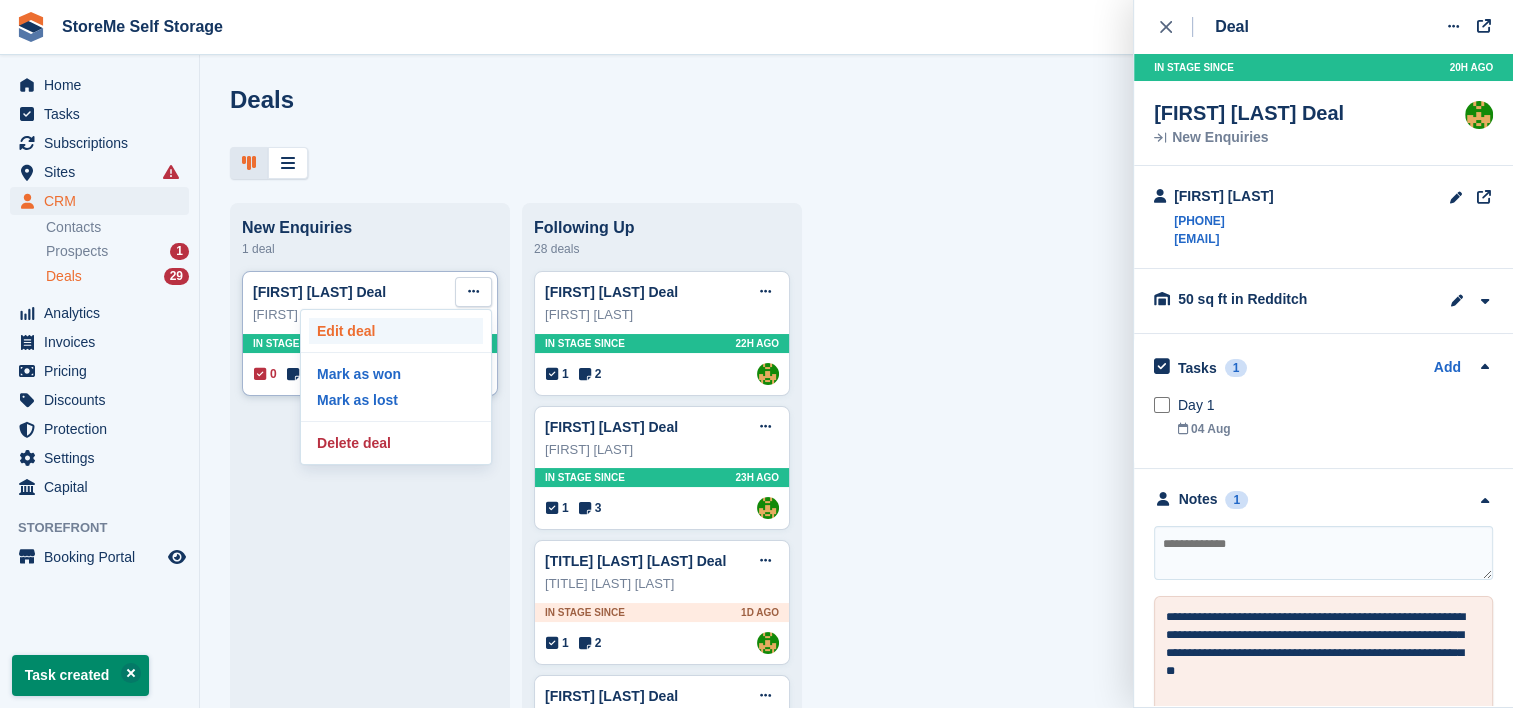 click on "Edit deal" at bounding box center [396, 331] 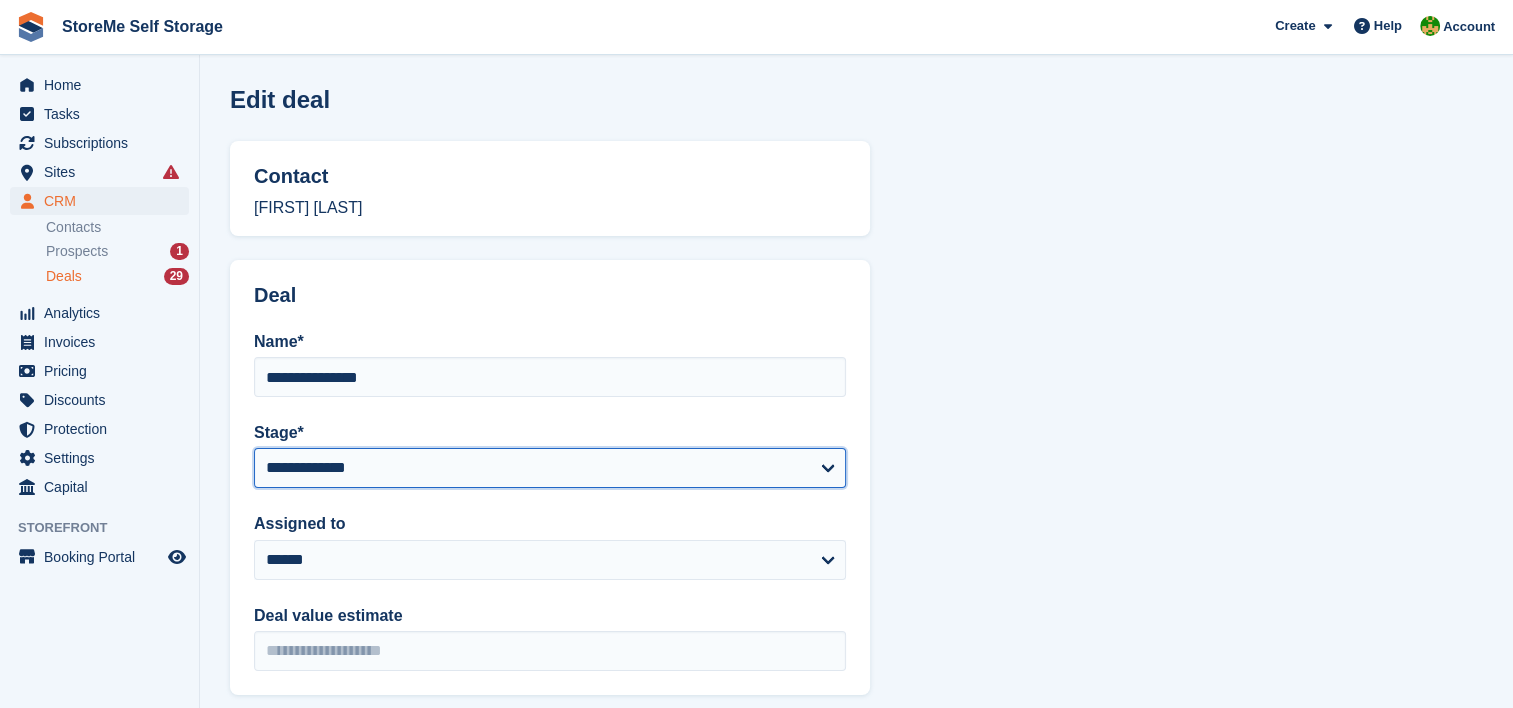 click on "**********" at bounding box center [550, 468] 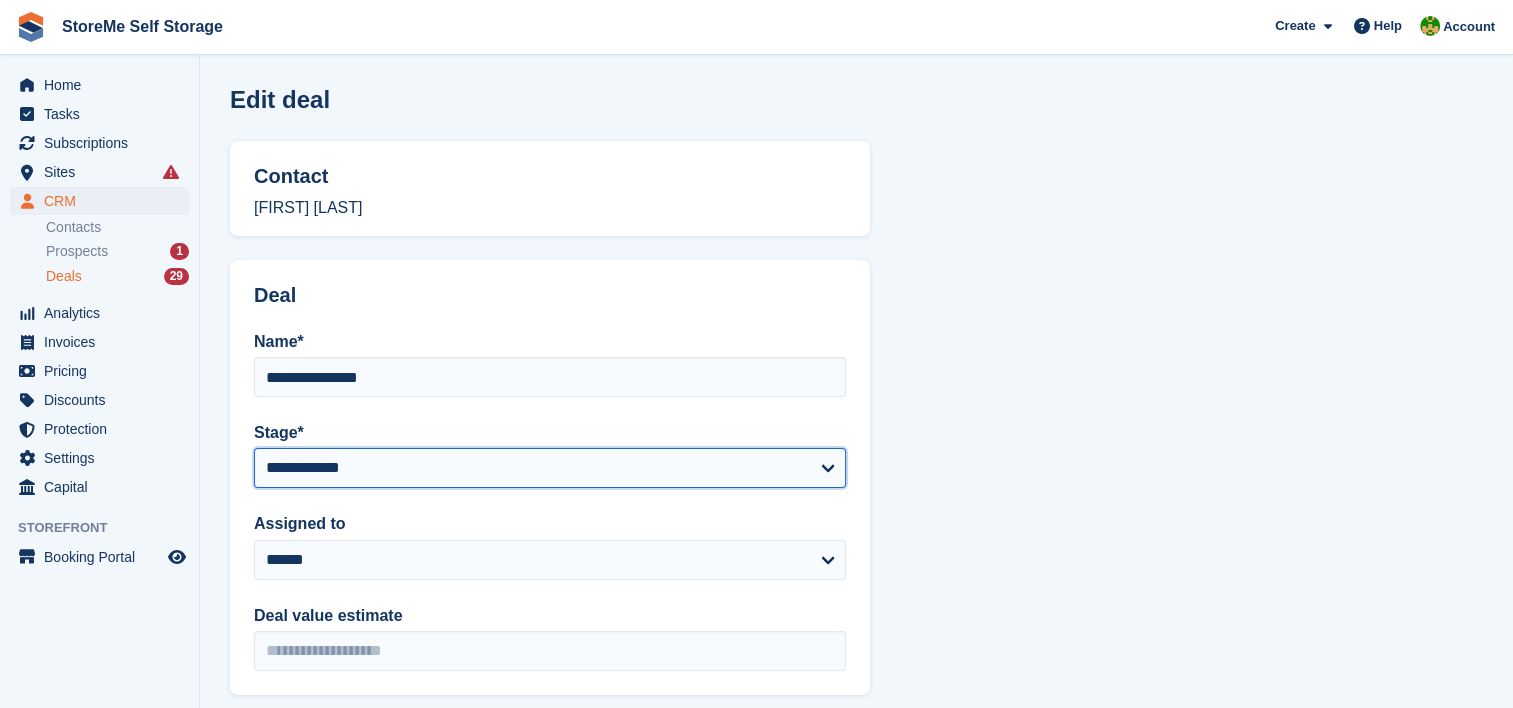 click on "**********" at bounding box center (550, 468) 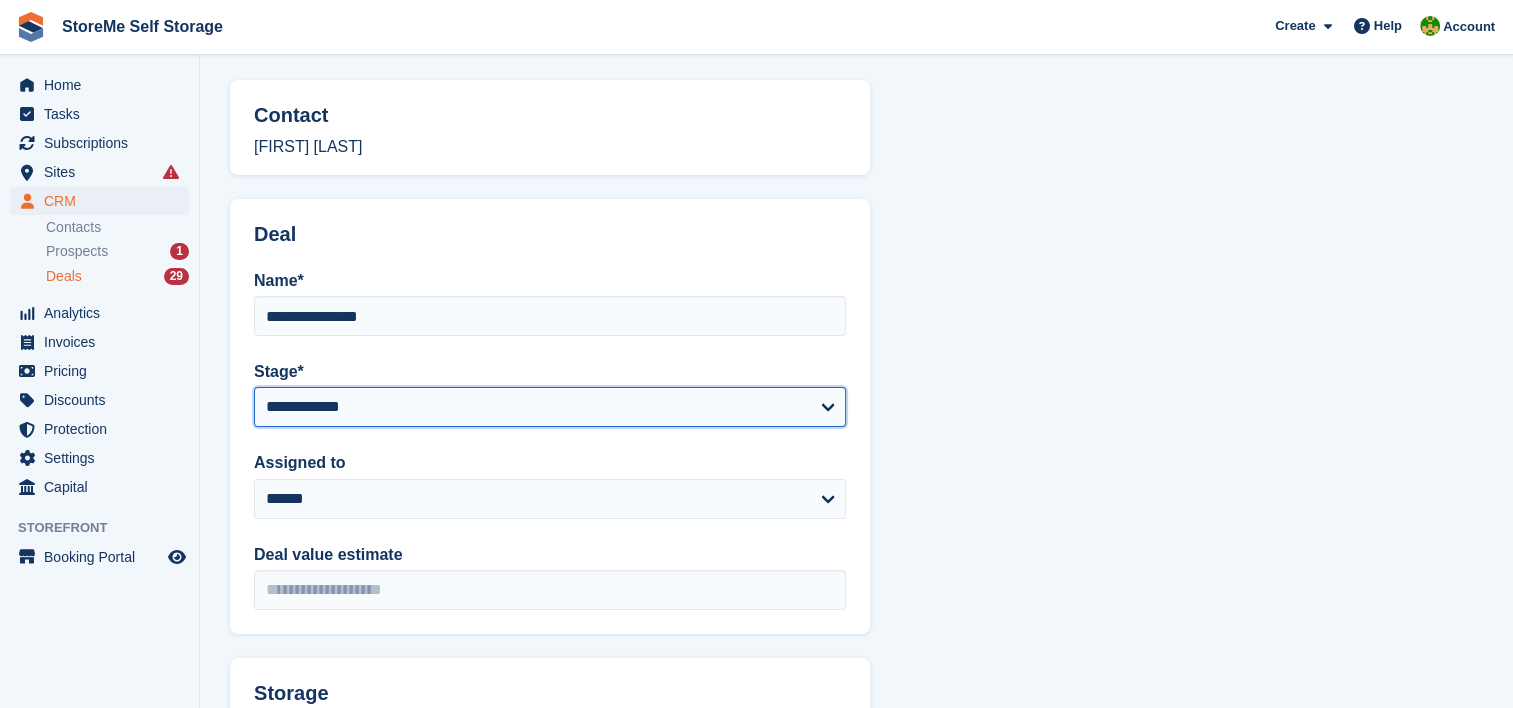 scroll, scrollTop: 564, scrollLeft: 0, axis: vertical 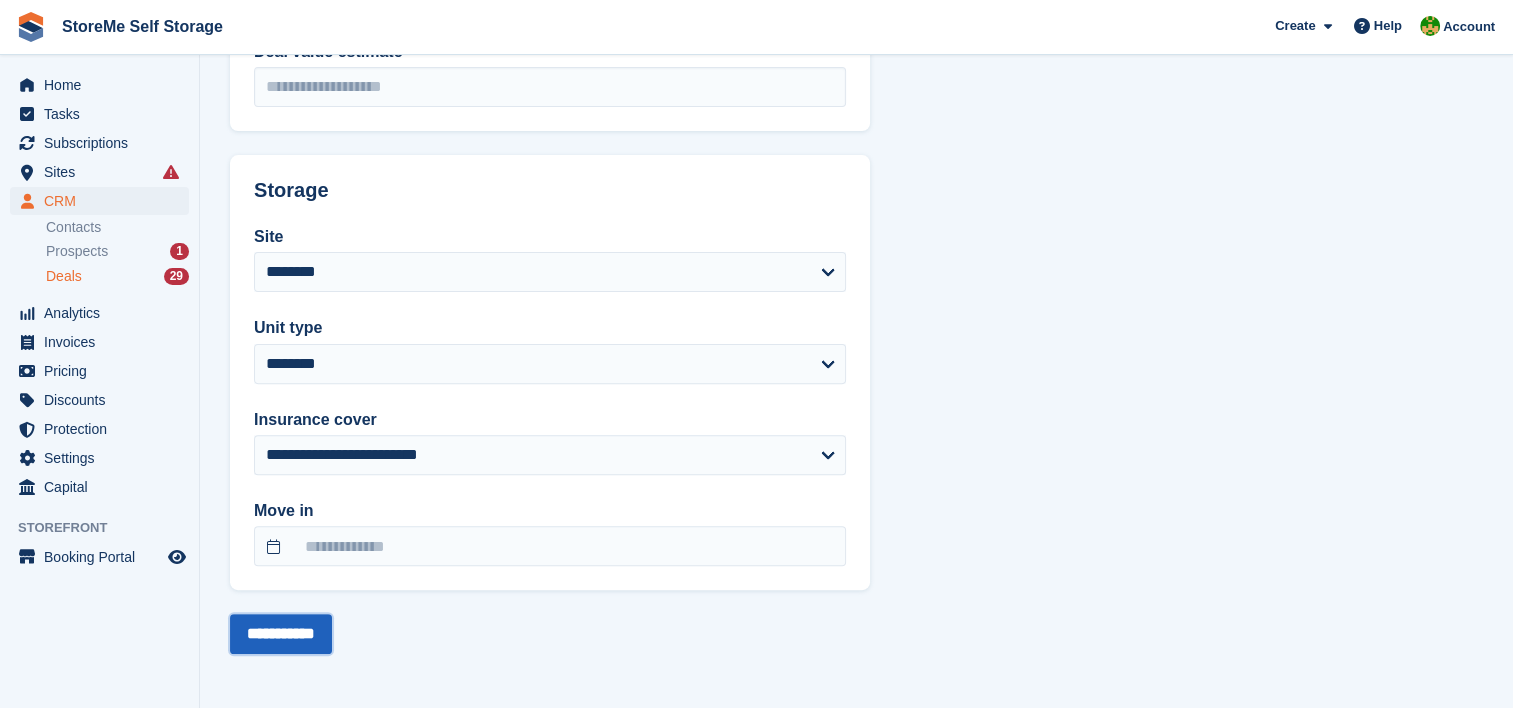click on "**********" at bounding box center [281, 634] 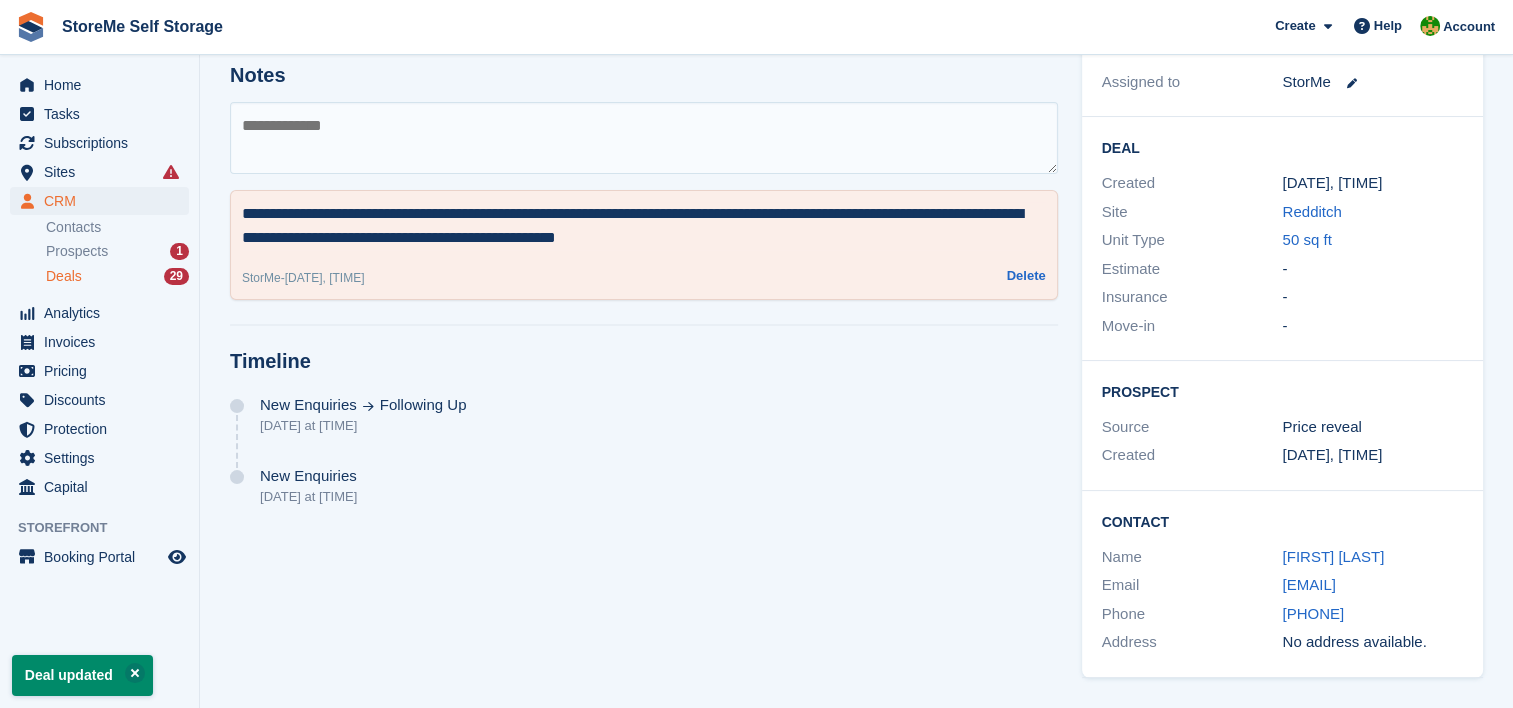 scroll, scrollTop: 0, scrollLeft: 0, axis: both 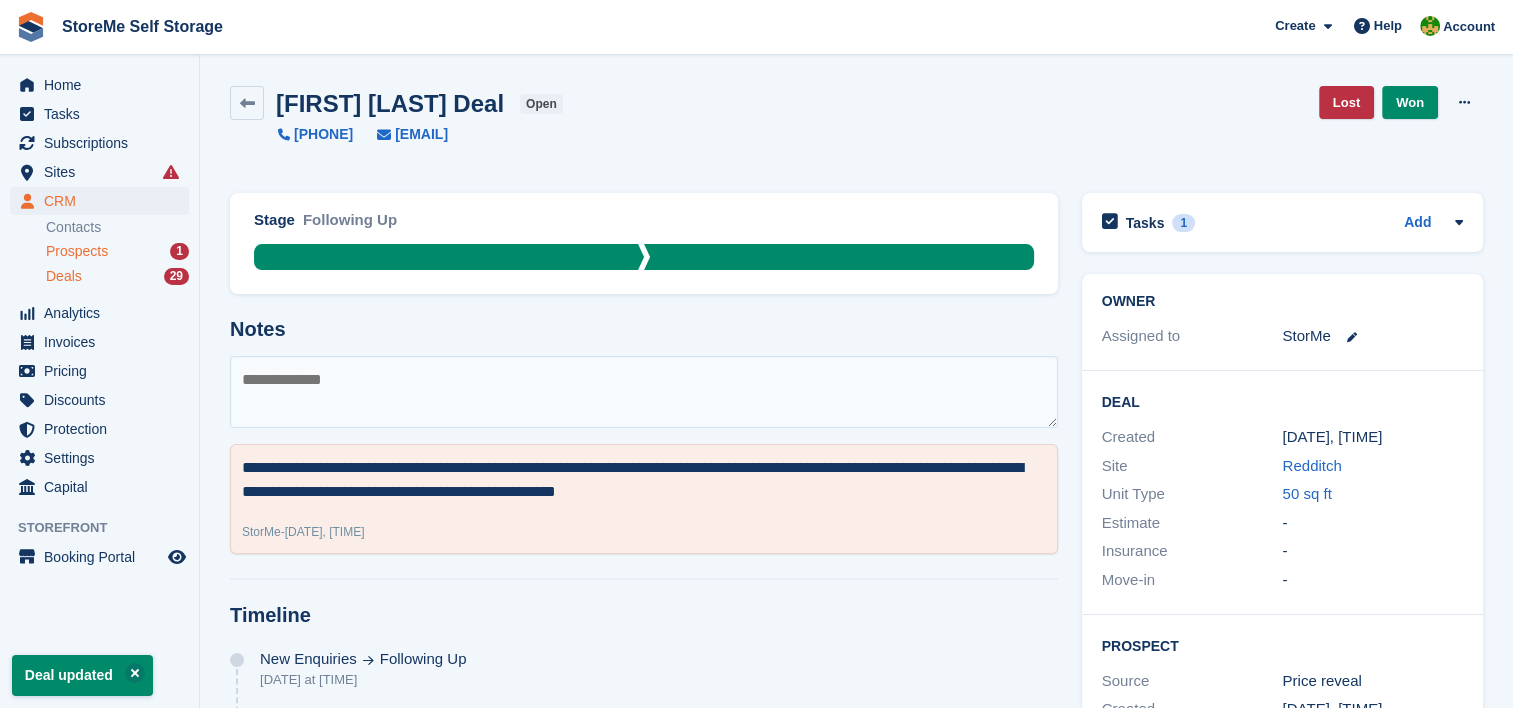 click on "Prospects" at bounding box center (77, 251) 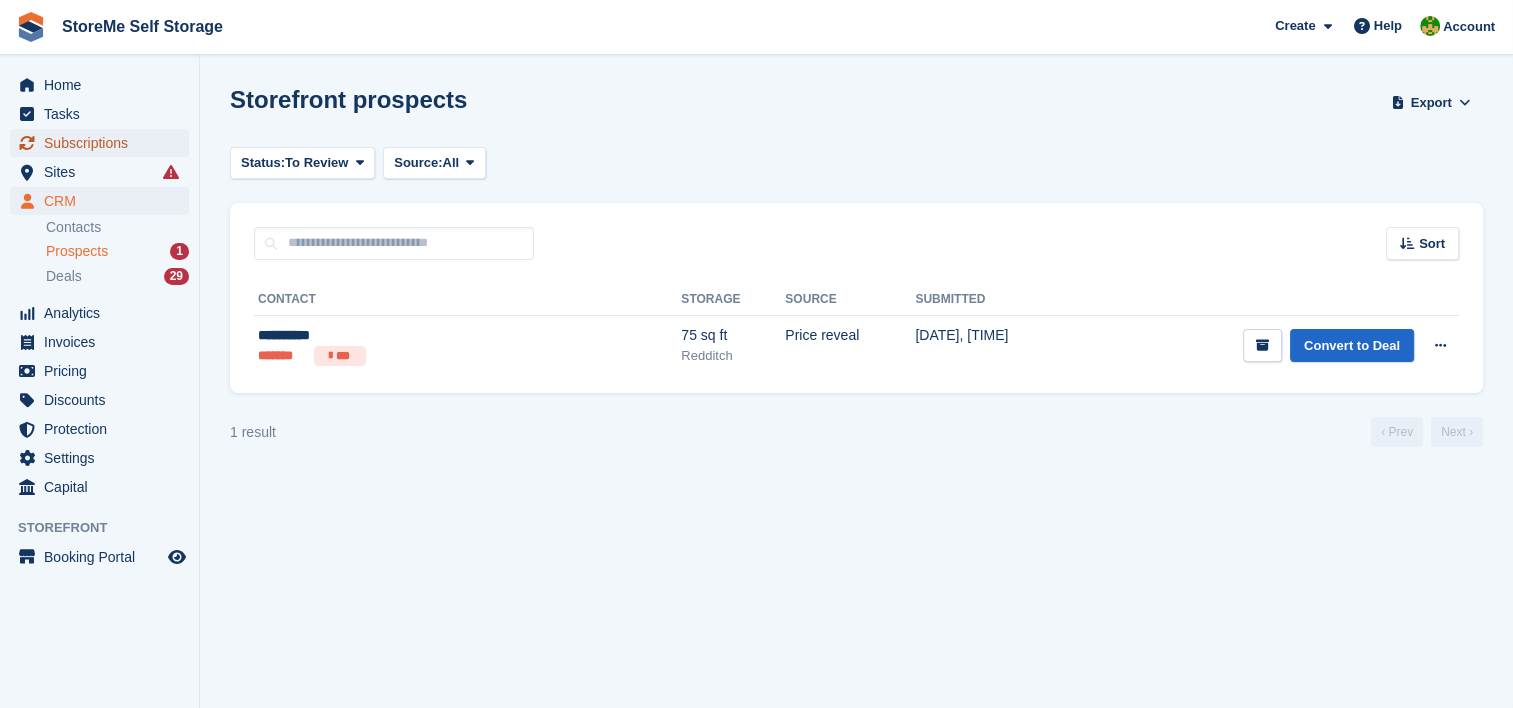 click on "Subscriptions" at bounding box center (104, 143) 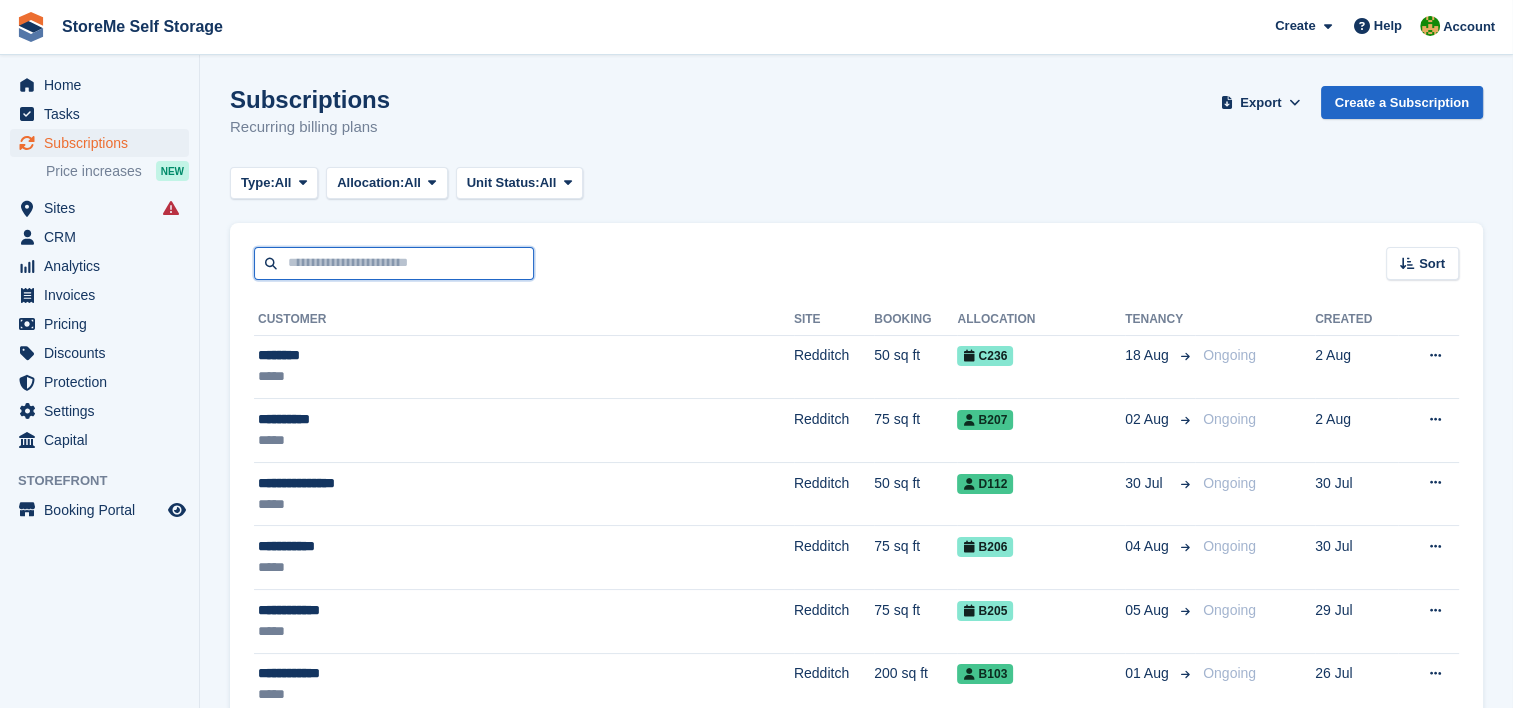 click at bounding box center [394, 263] 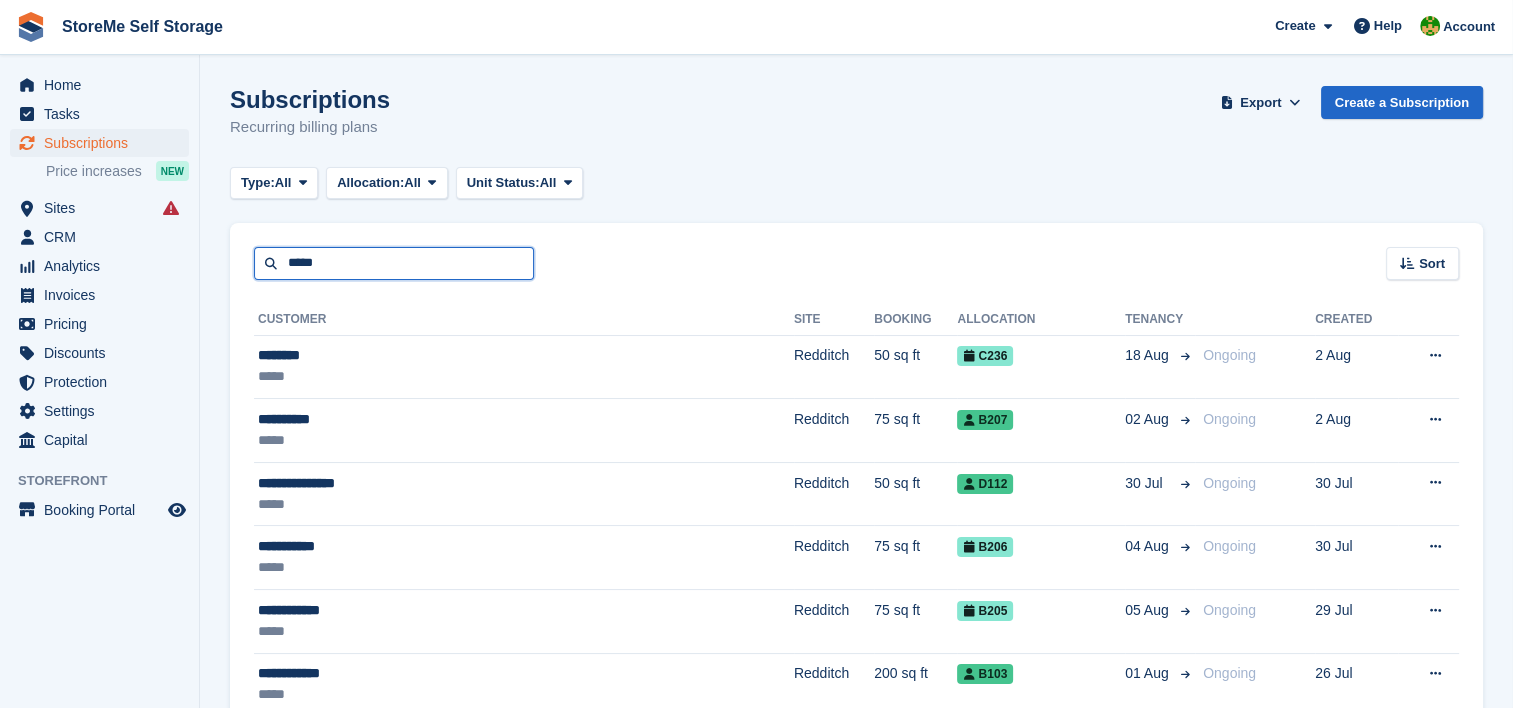 type on "*****" 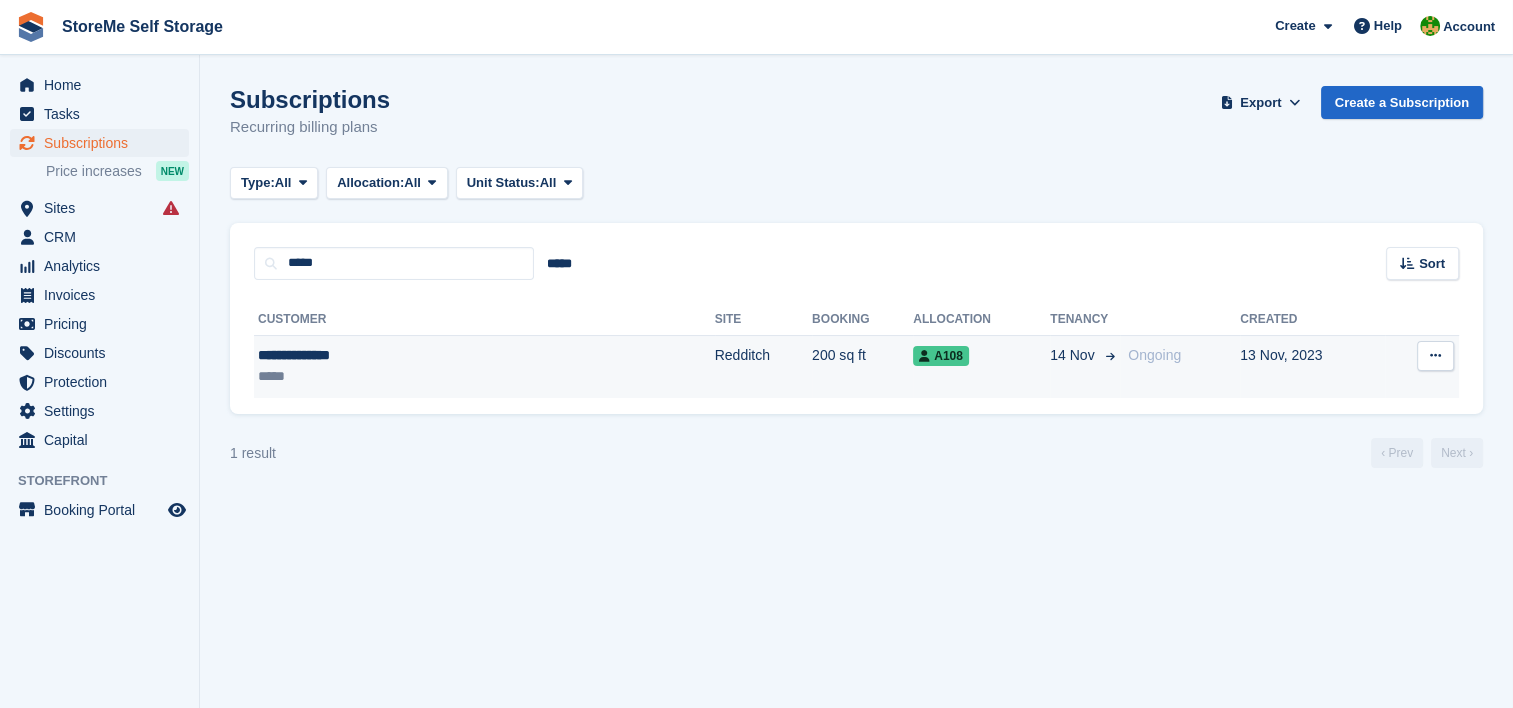 click on "Redditch" at bounding box center (763, 366) 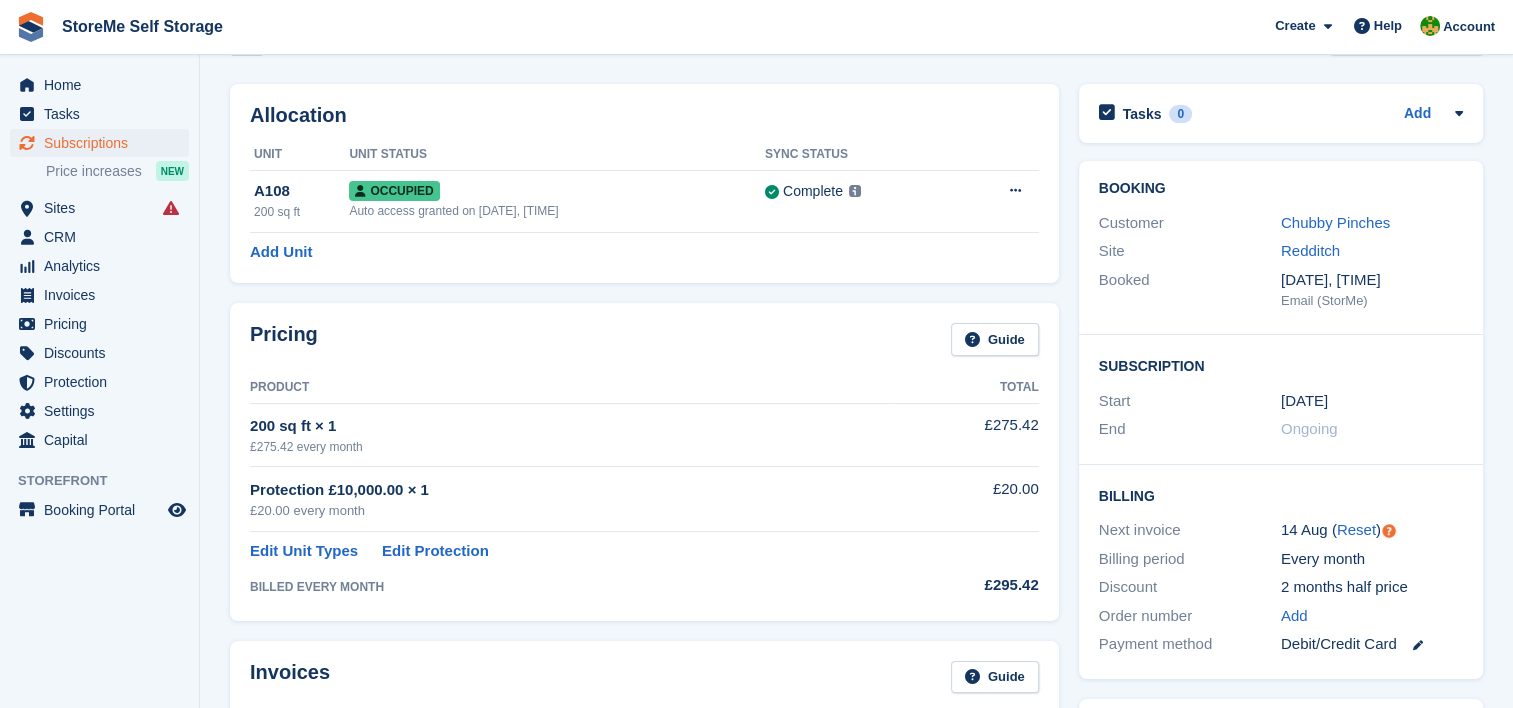 scroll, scrollTop: 0, scrollLeft: 0, axis: both 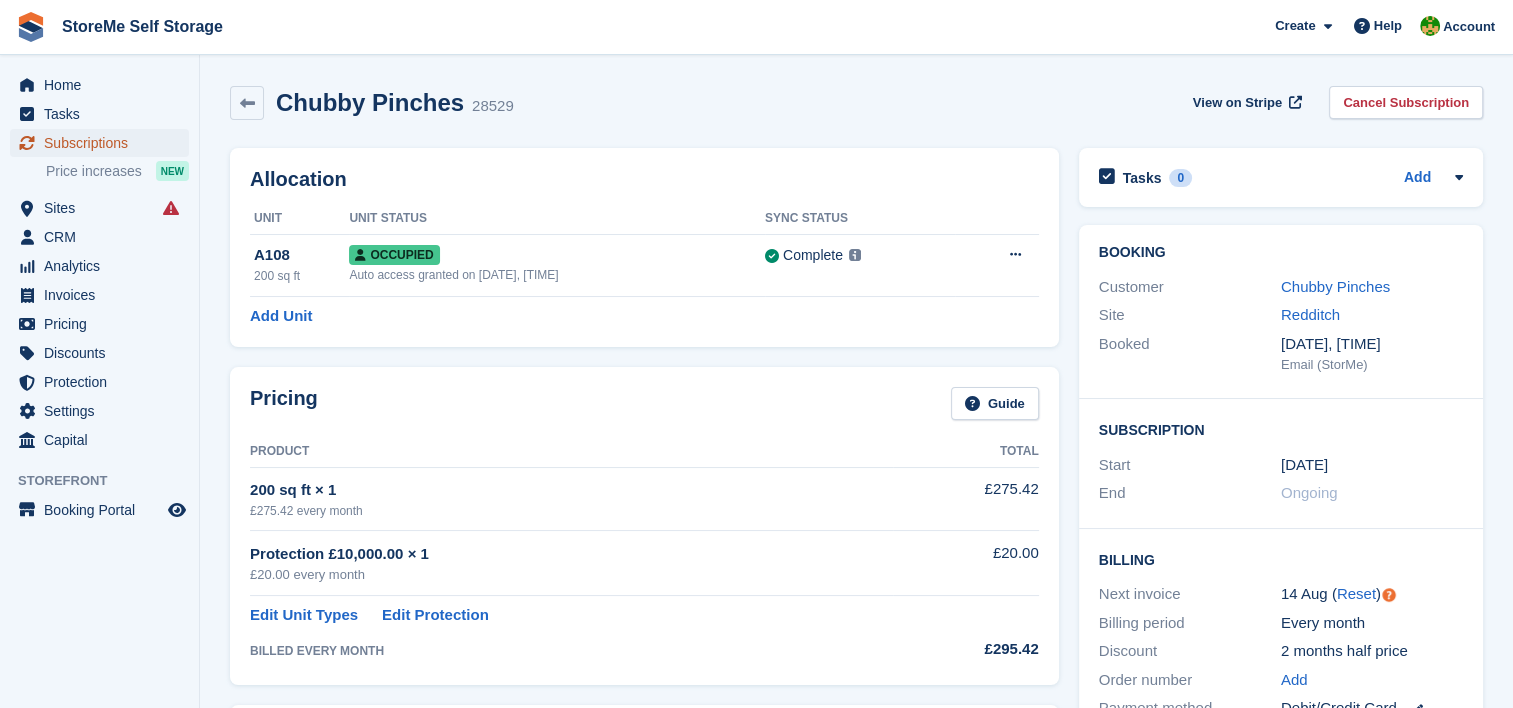 click on "Subscriptions" at bounding box center [104, 143] 